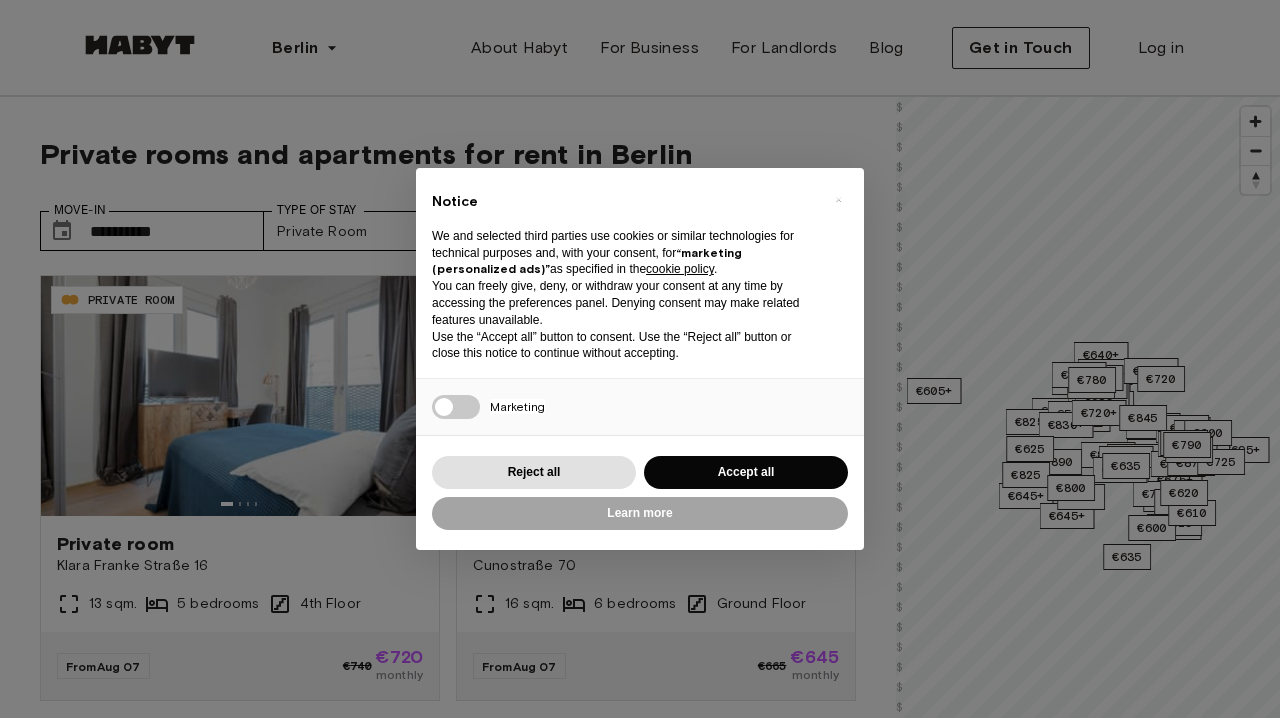 scroll, scrollTop: 0, scrollLeft: 0, axis: both 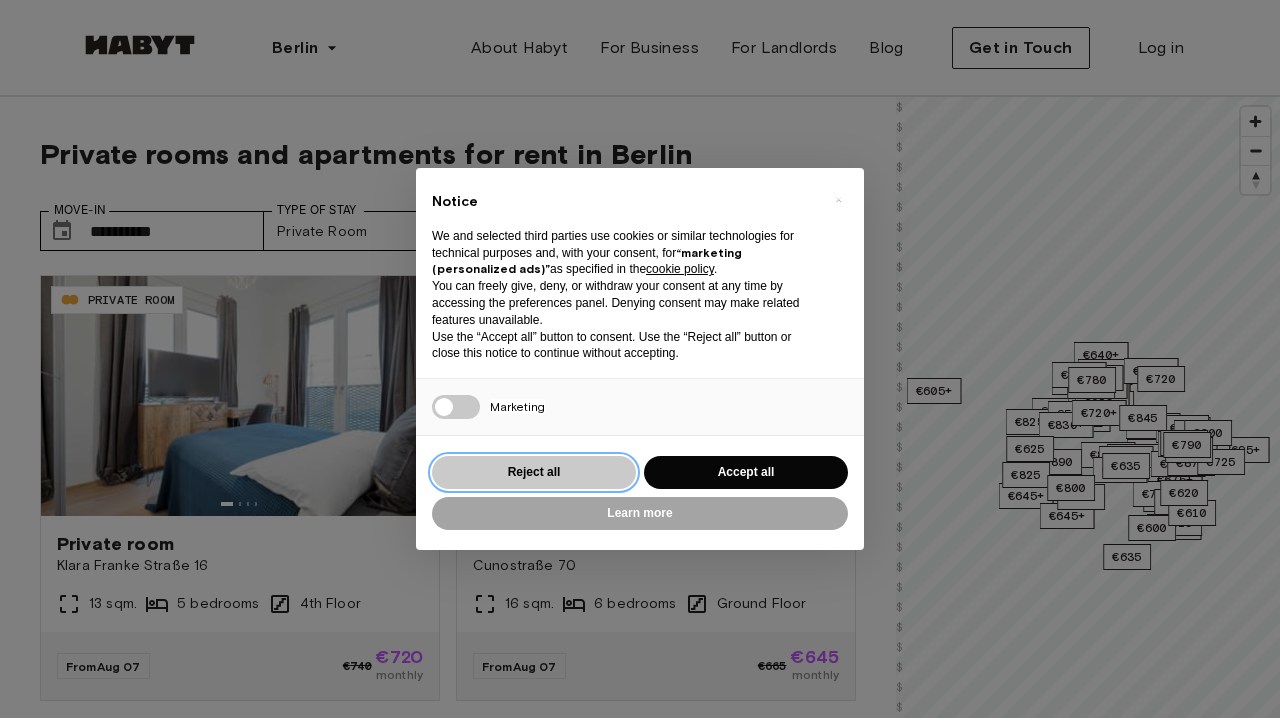 click on "Reject all" at bounding box center (534, 472) 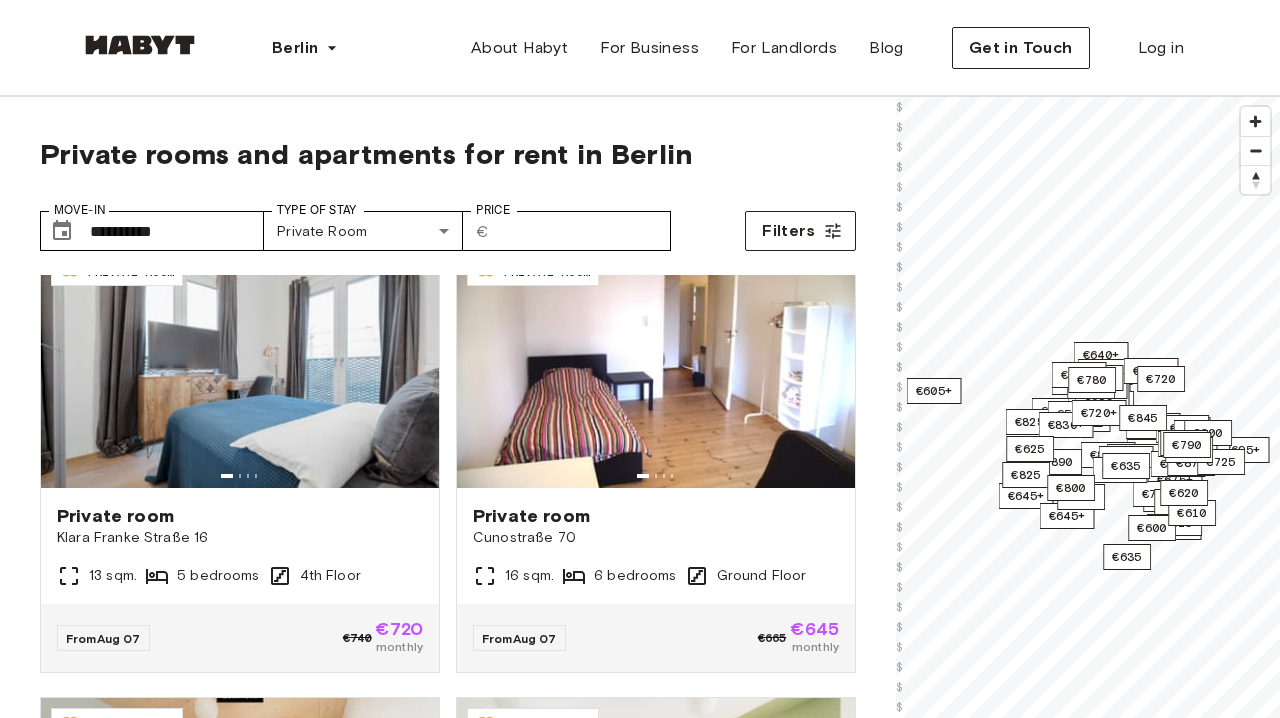 scroll, scrollTop: 37, scrollLeft: 0, axis: vertical 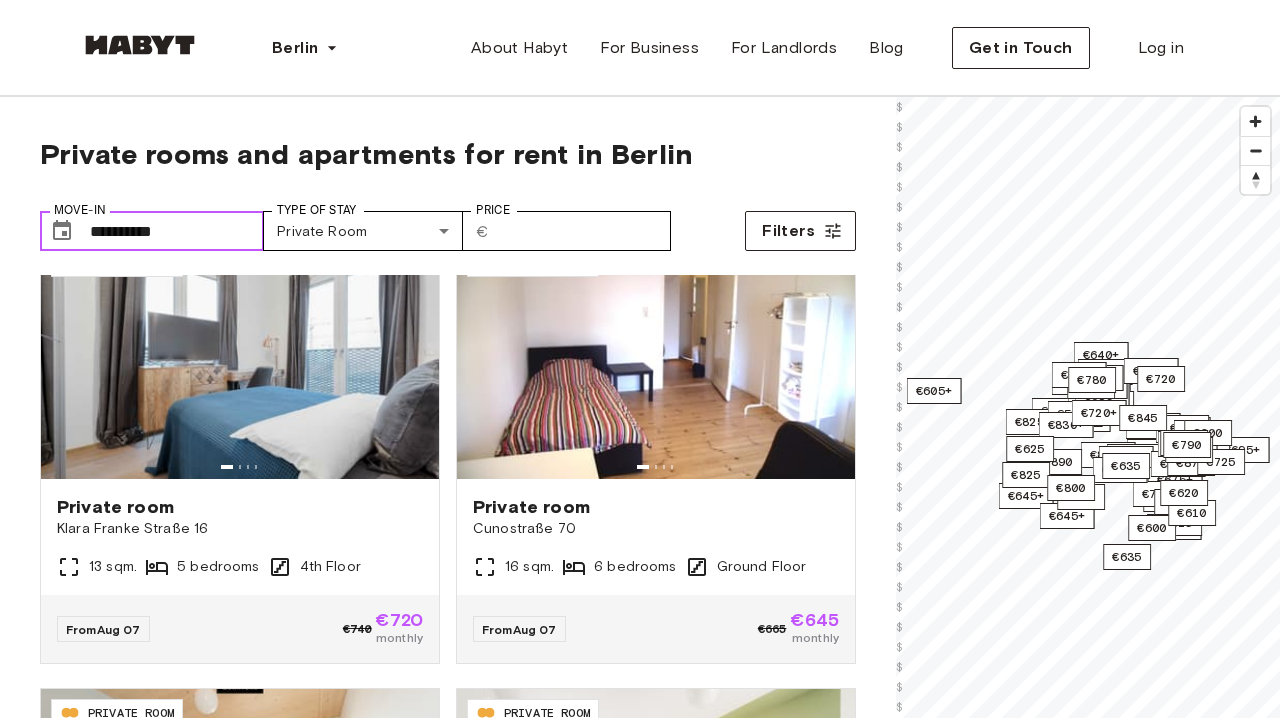 click on "**********" at bounding box center (177, 231) 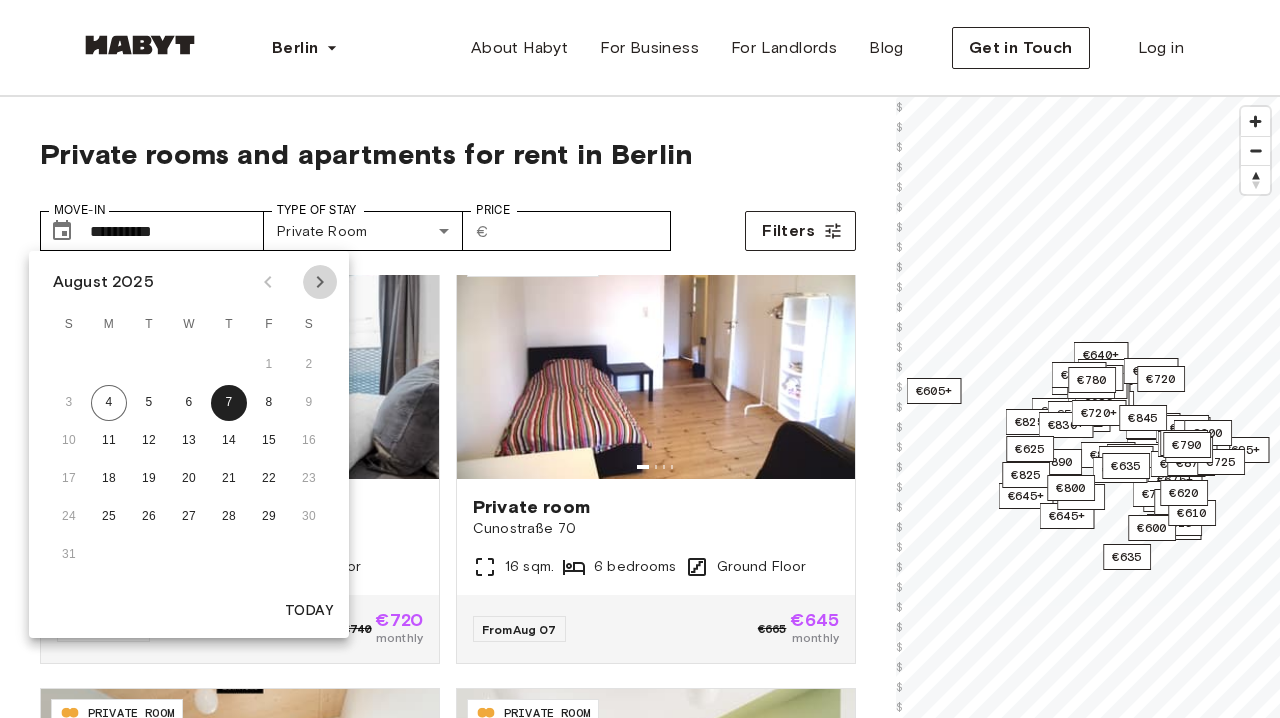 click 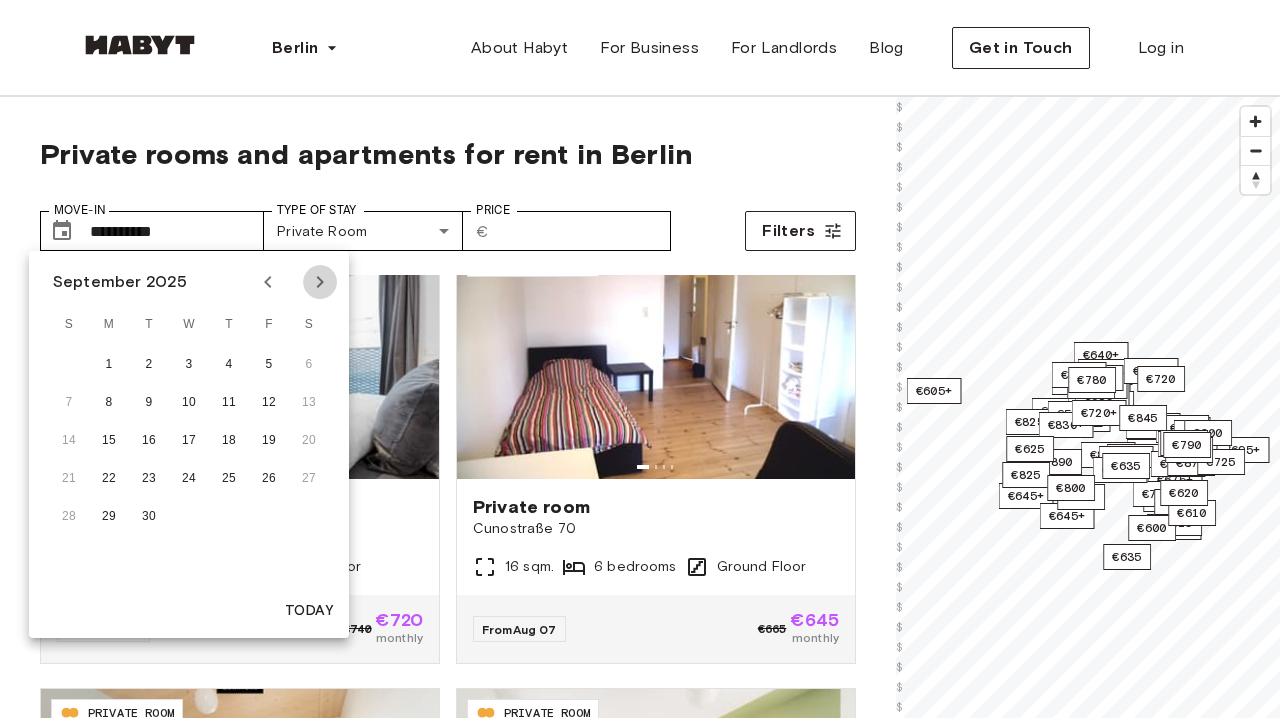 click 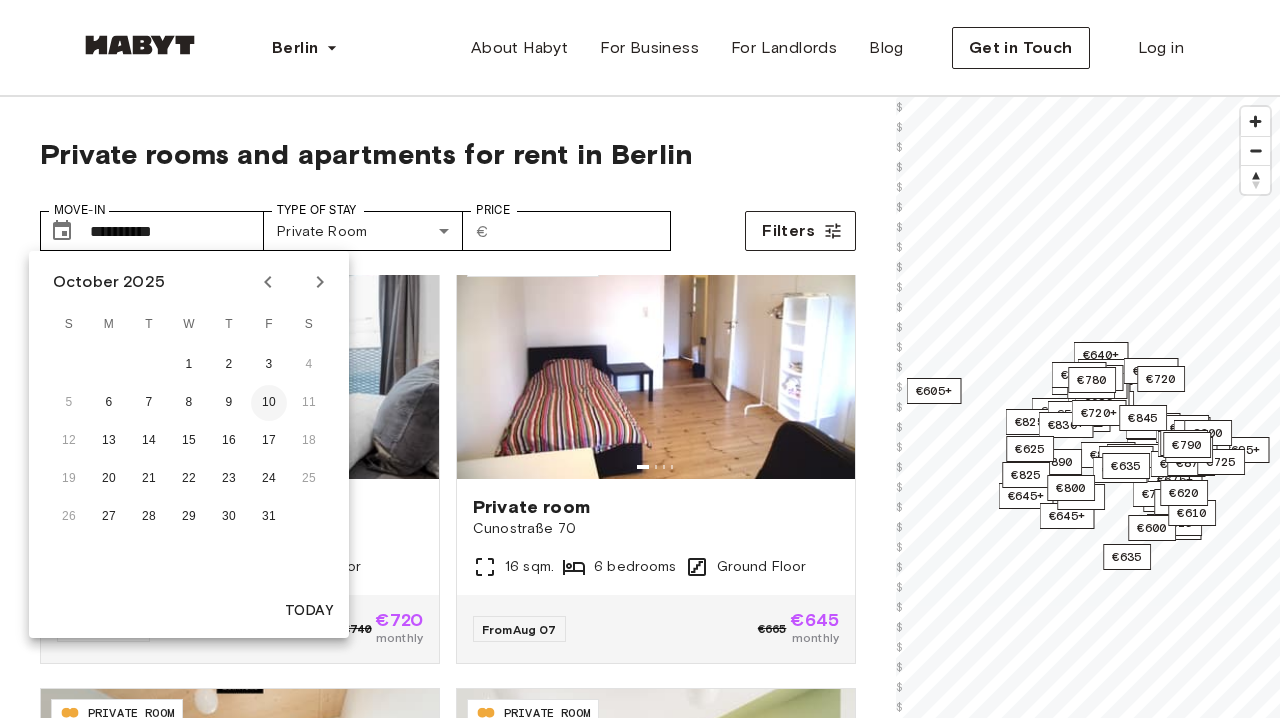 click on "10" at bounding box center (269, 403) 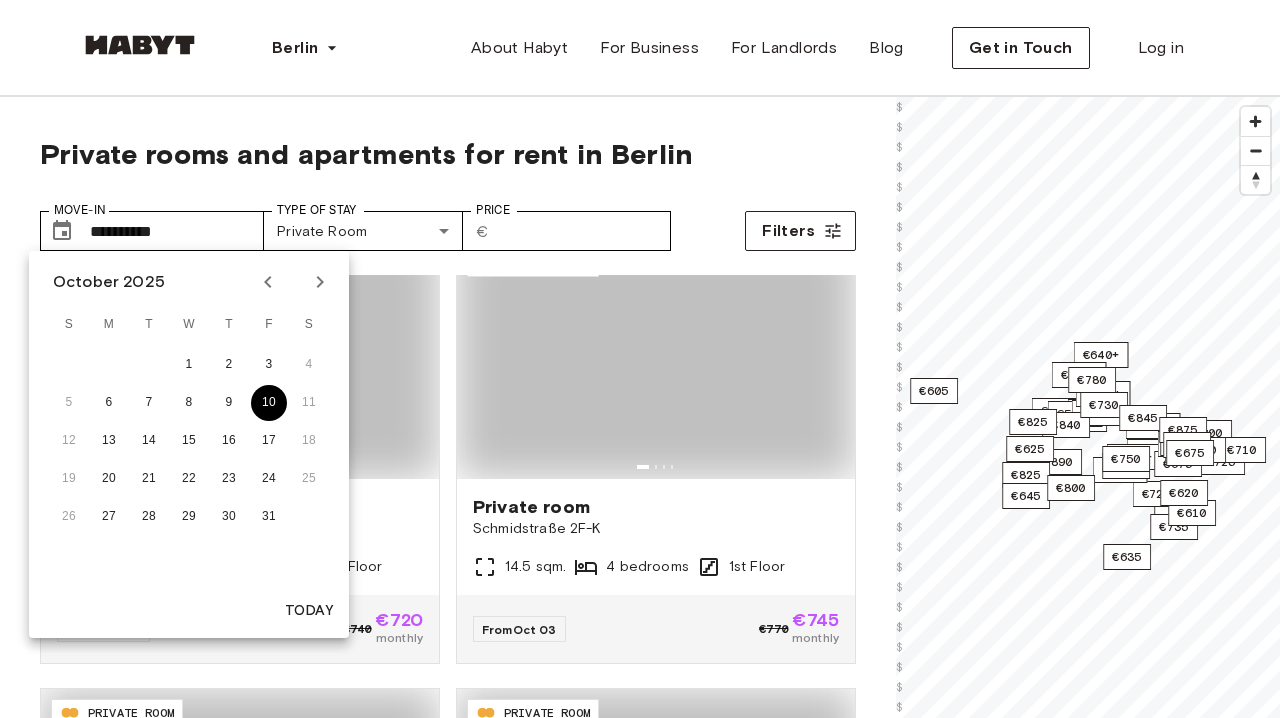 type on "**********" 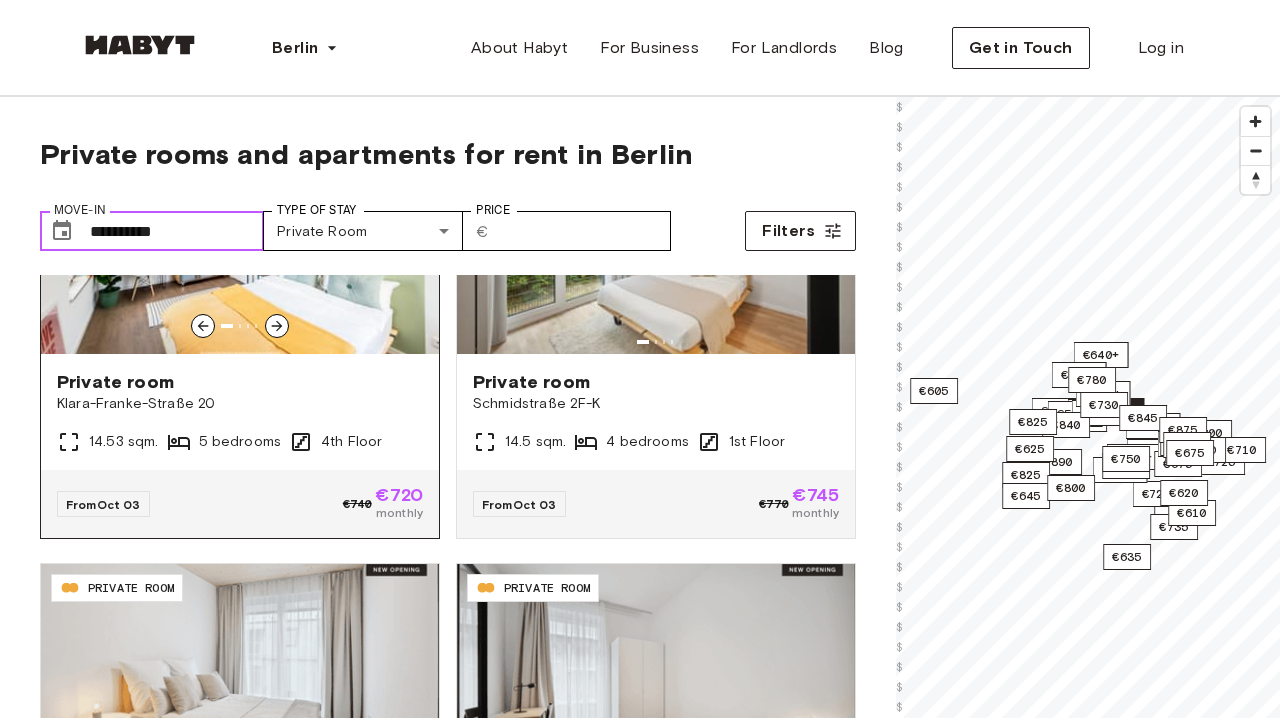 scroll, scrollTop: 166, scrollLeft: 0, axis: vertical 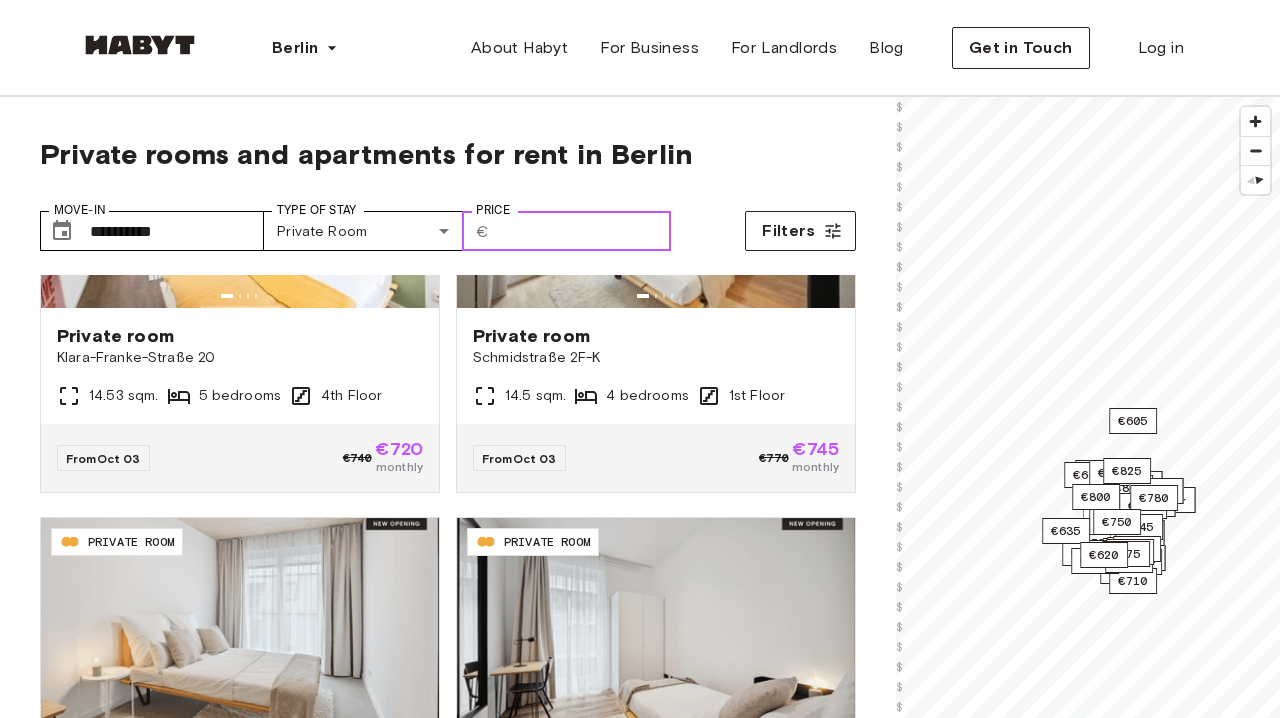 click on "Price" at bounding box center (584, 231) 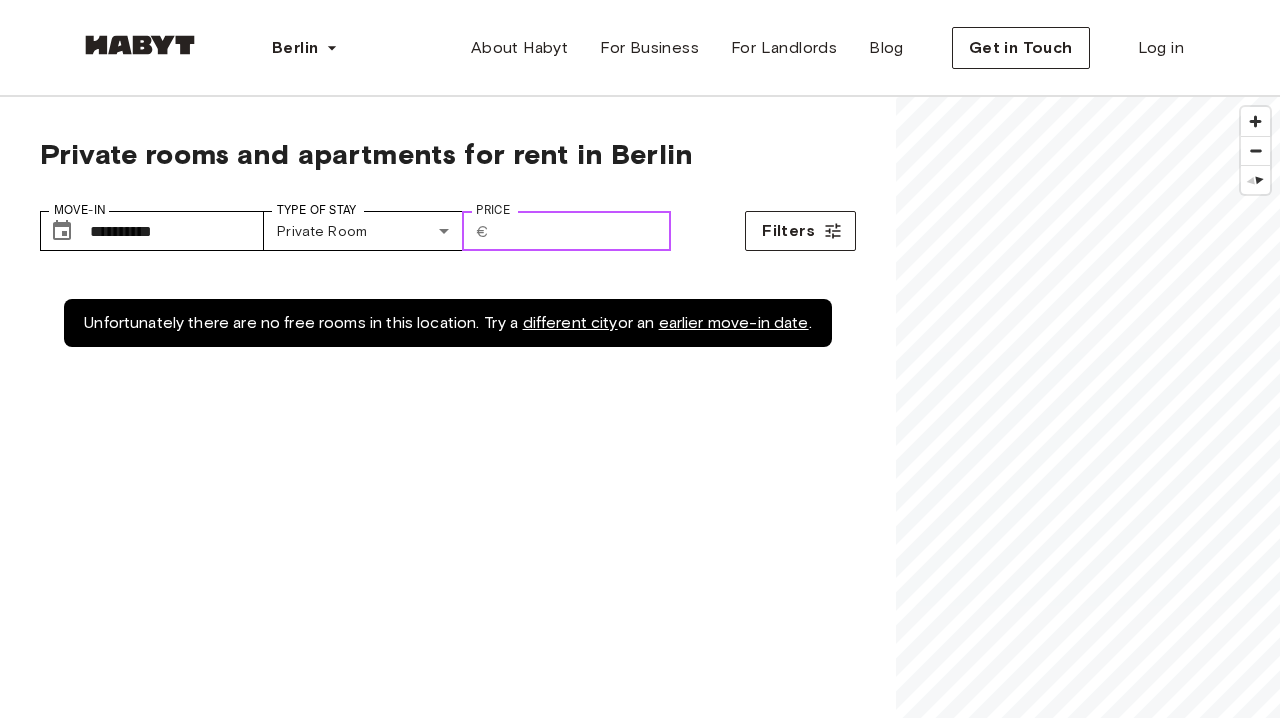scroll, scrollTop: 0, scrollLeft: 0, axis: both 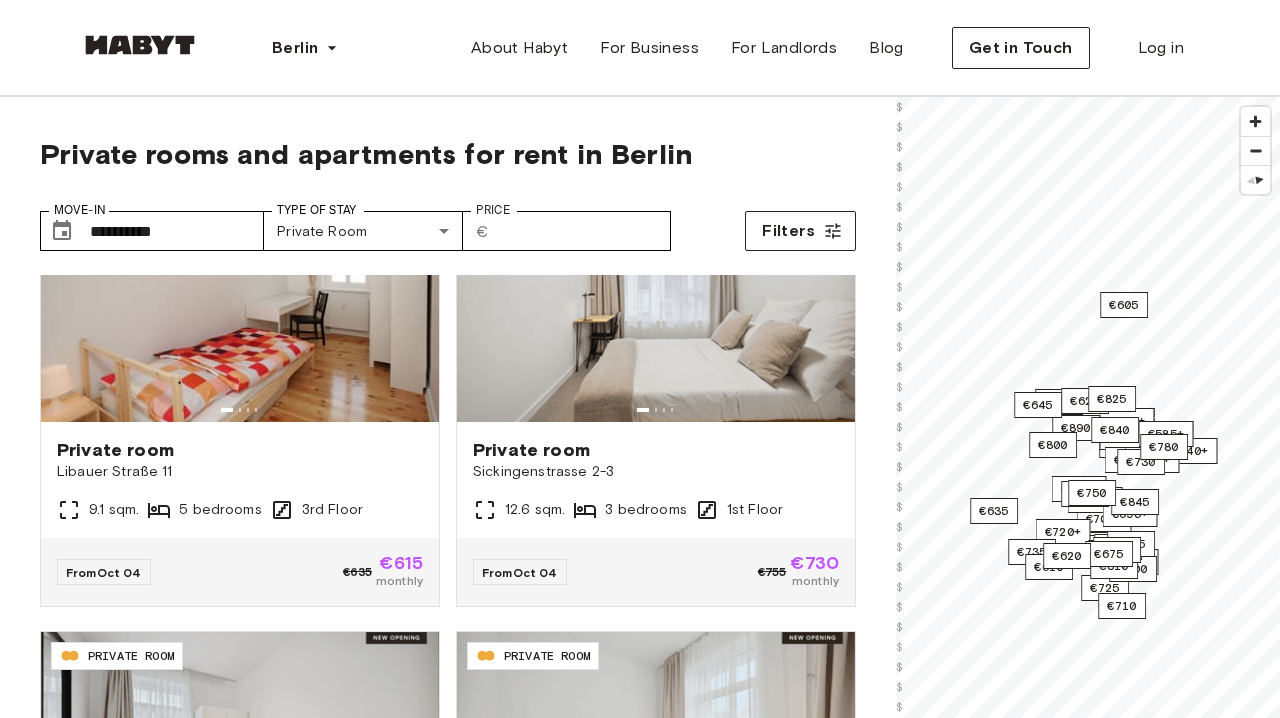 click on "**********" at bounding box center [448, 223] 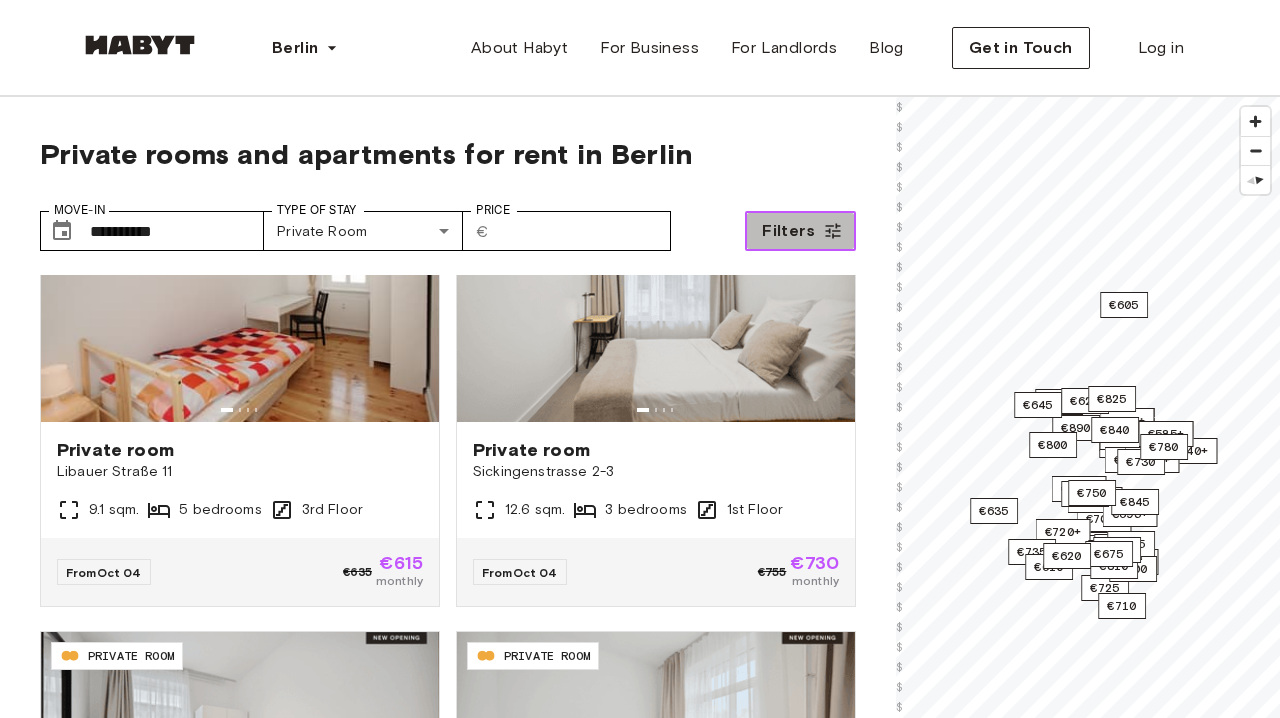 click on "Filters" at bounding box center (800, 231) 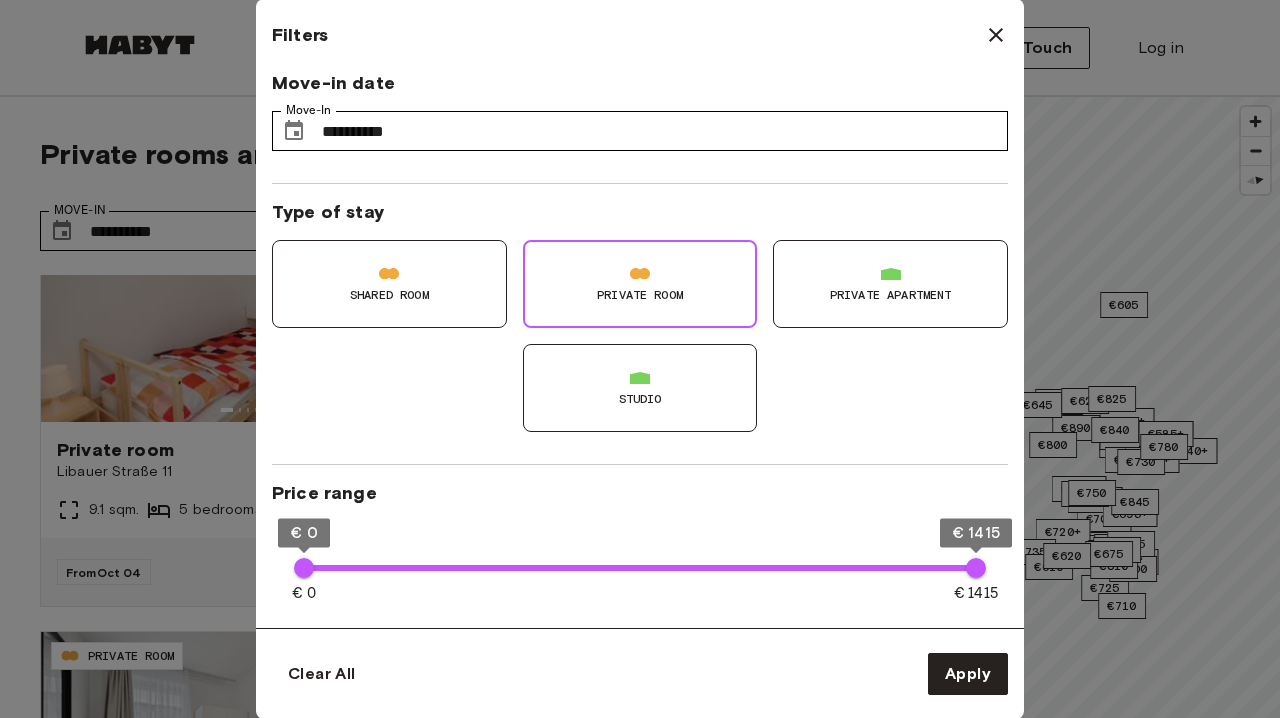 click on "Shared Room" at bounding box center [389, 284] 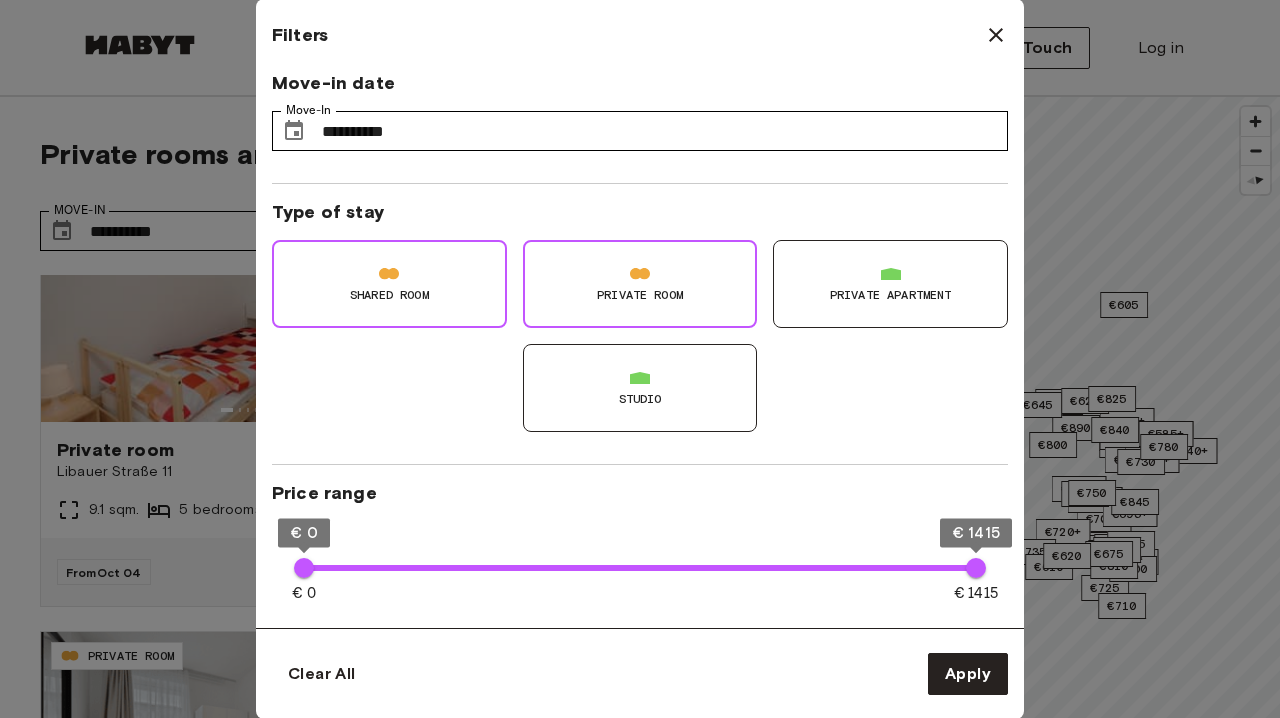 click on "Shared Room" at bounding box center (389, 284) 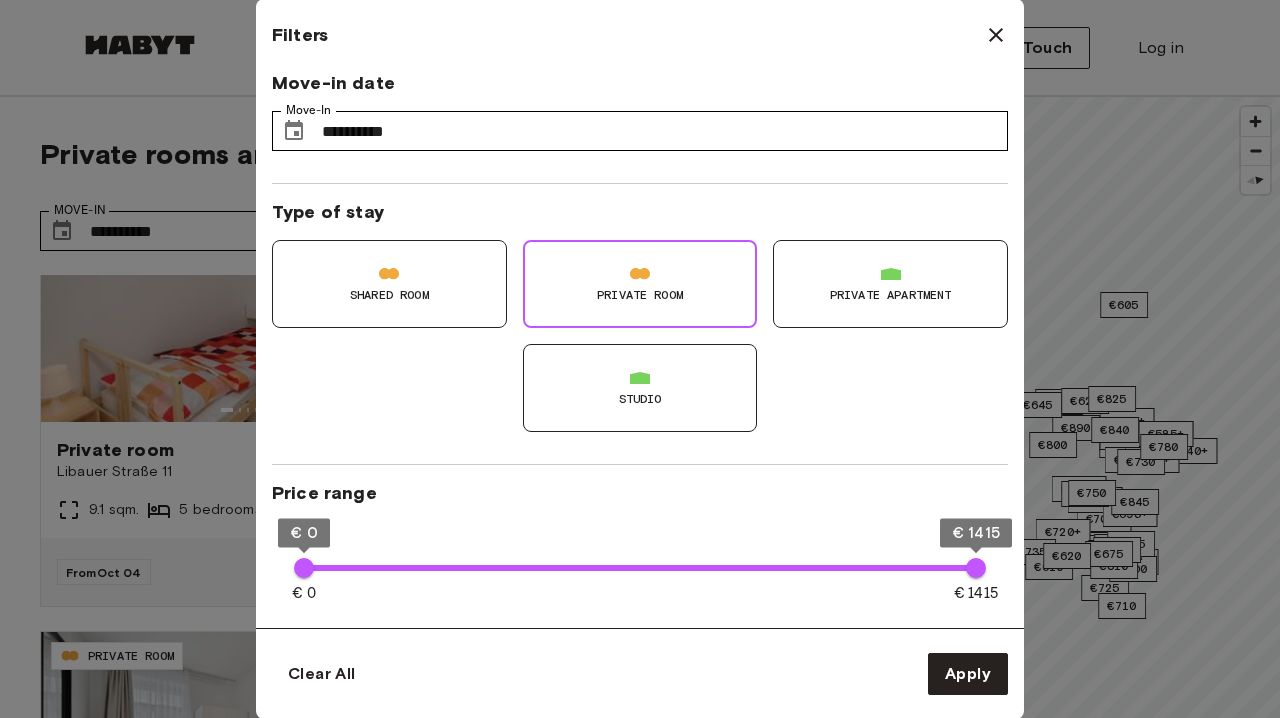 click on "Private Room" at bounding box center (640, 284) 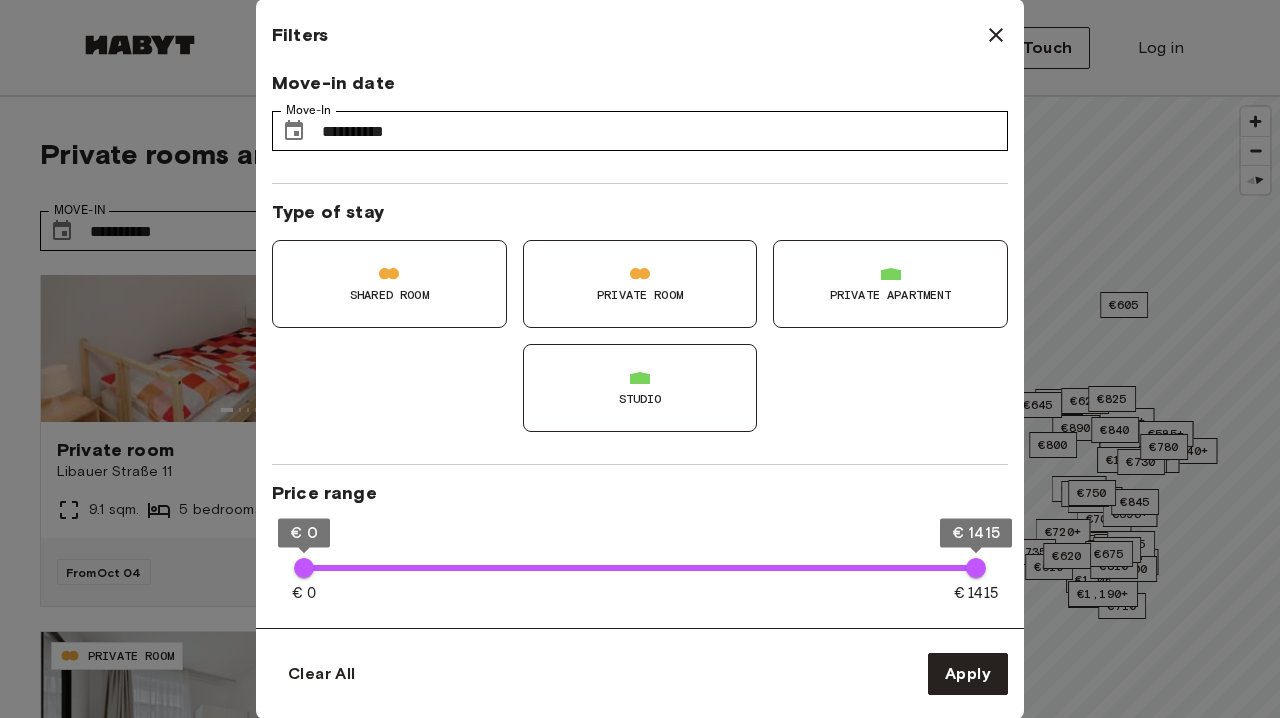 type 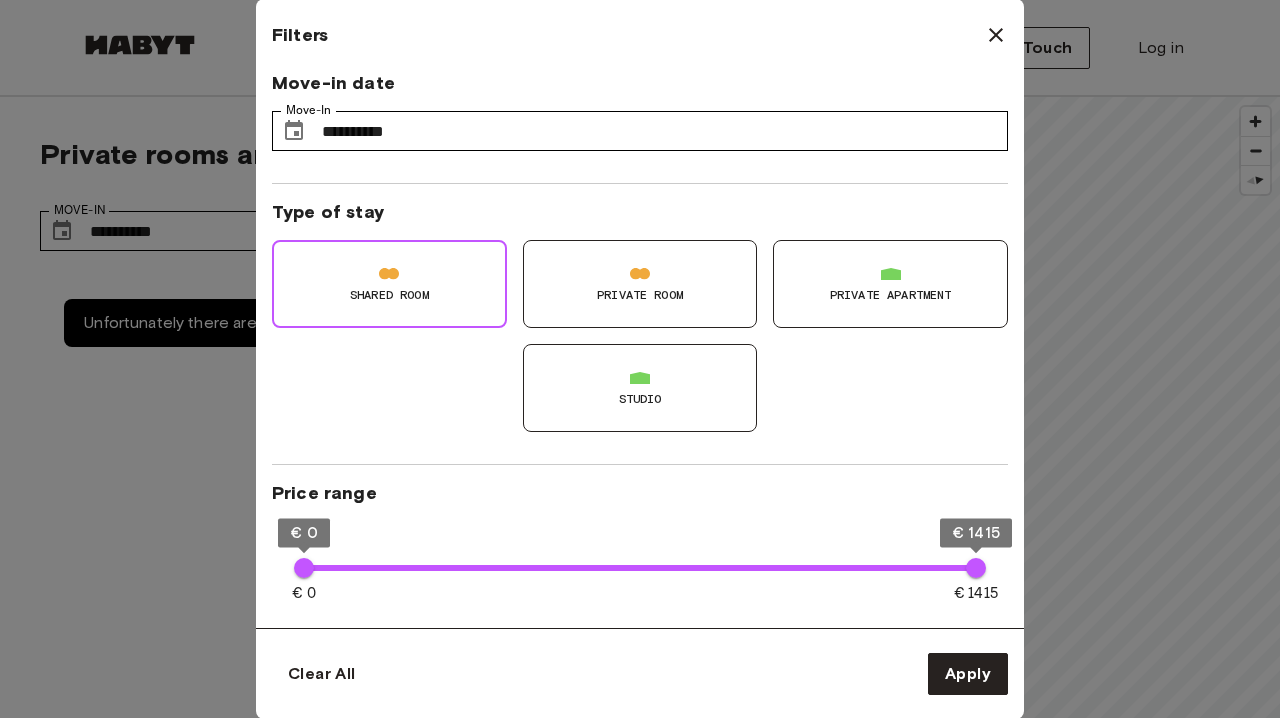 type on "**" 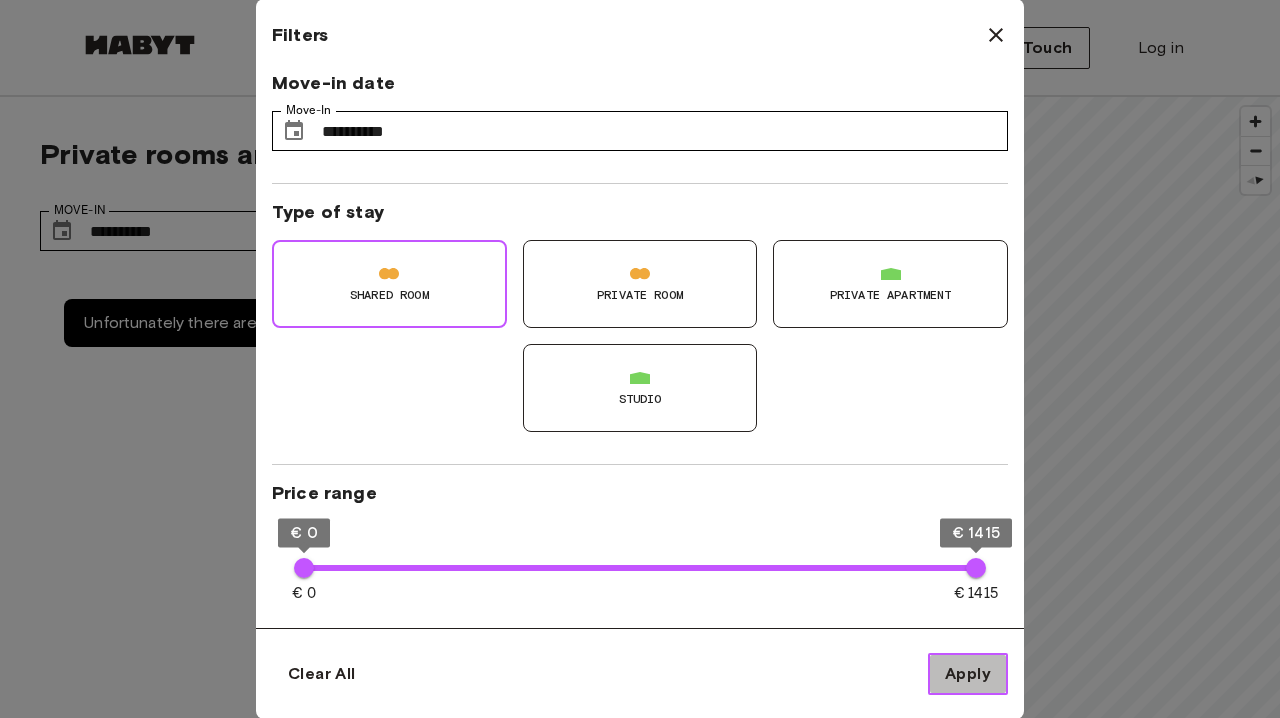 click on "Apply" at bounding box center [968, 674] 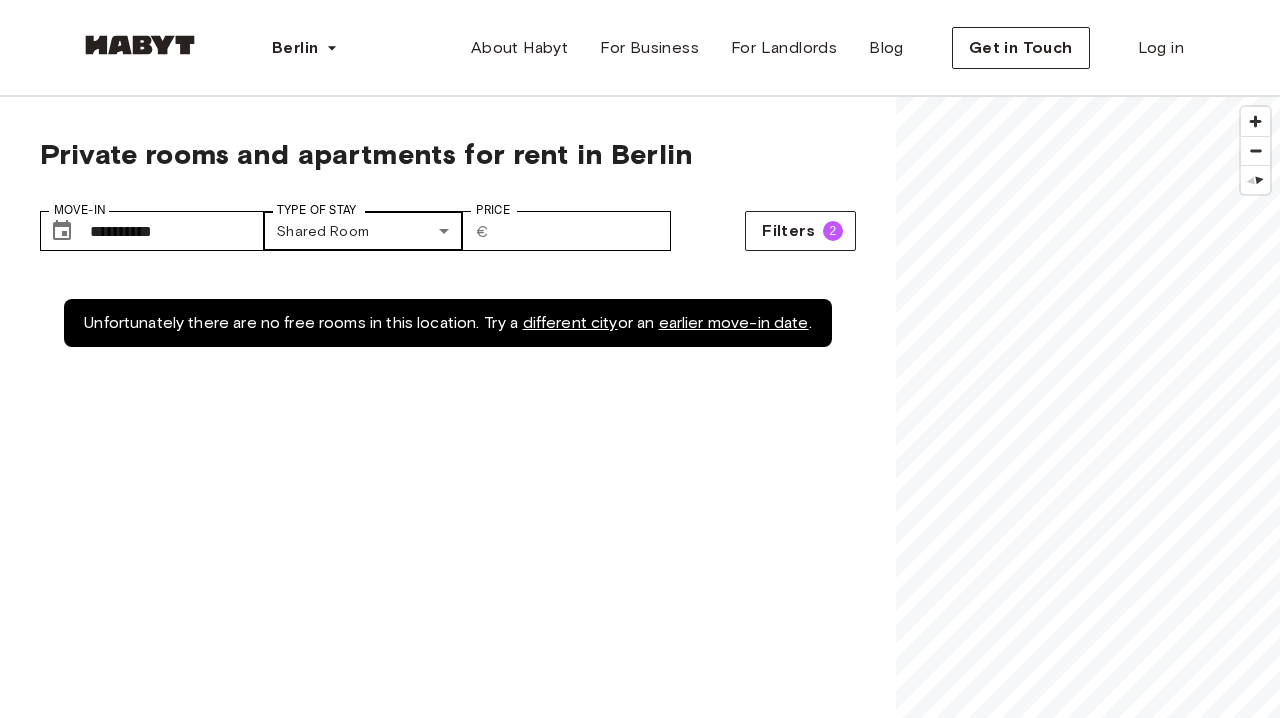 click on "**********" at bounding box center (640, 2475) 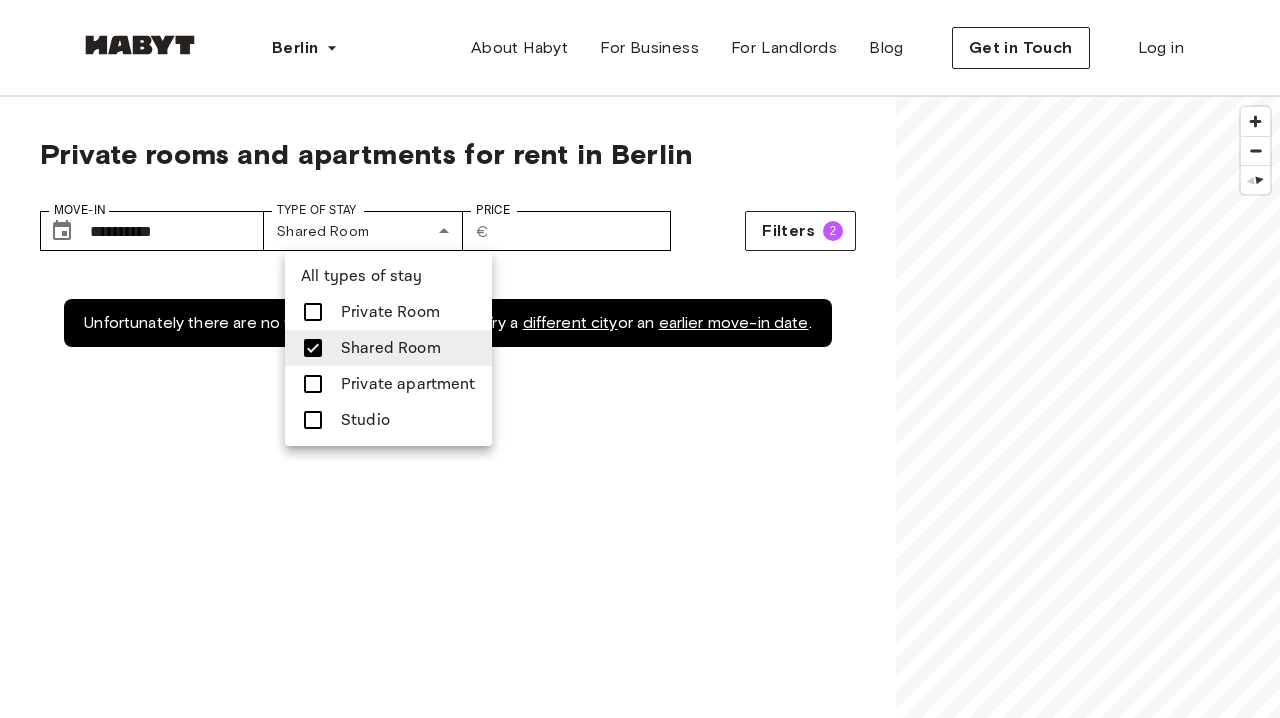 click at bounding box center [640, 359] 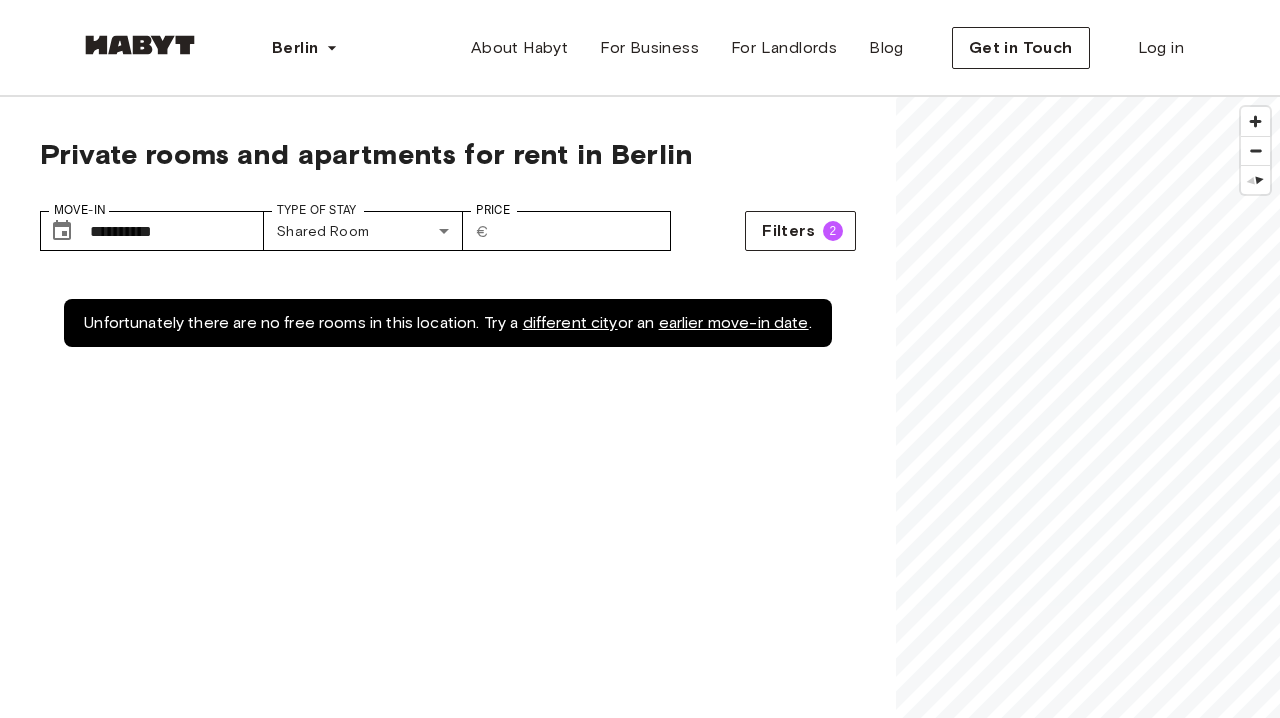 click on "earlier move-in date" at bounding box center [734, 322] 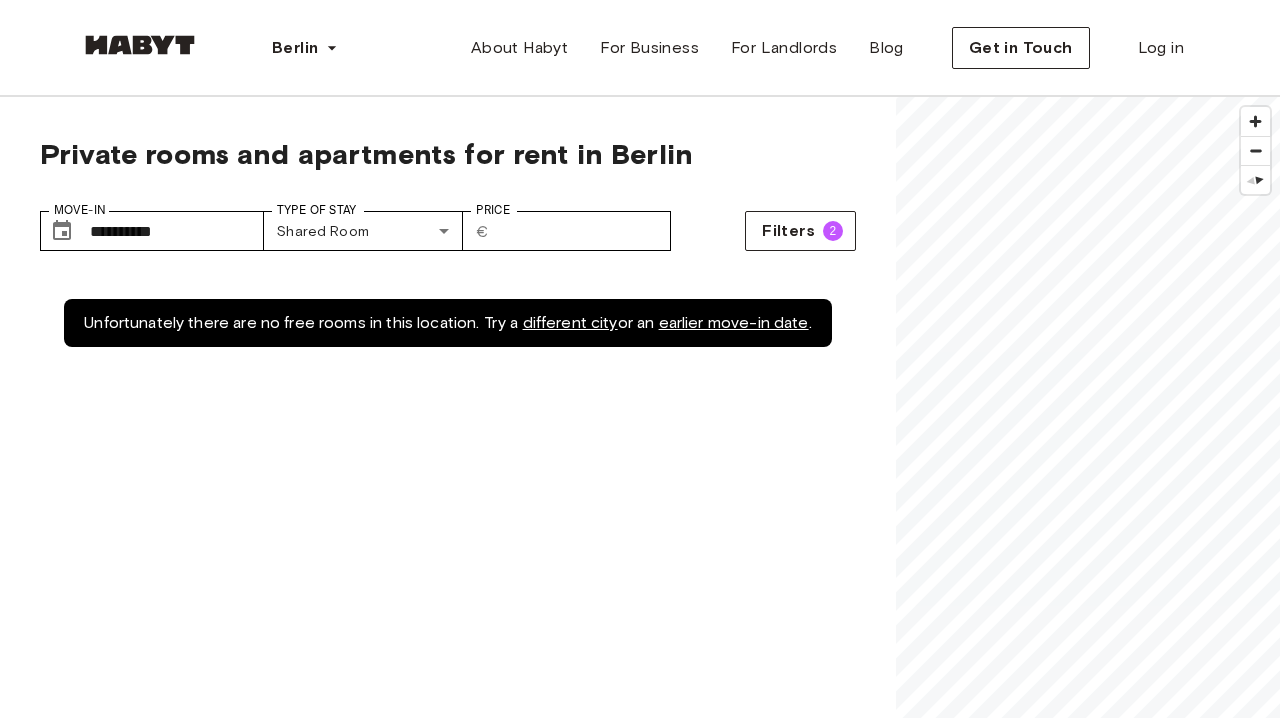 click on "earlier move-in date" at bounding box center [734, 322] 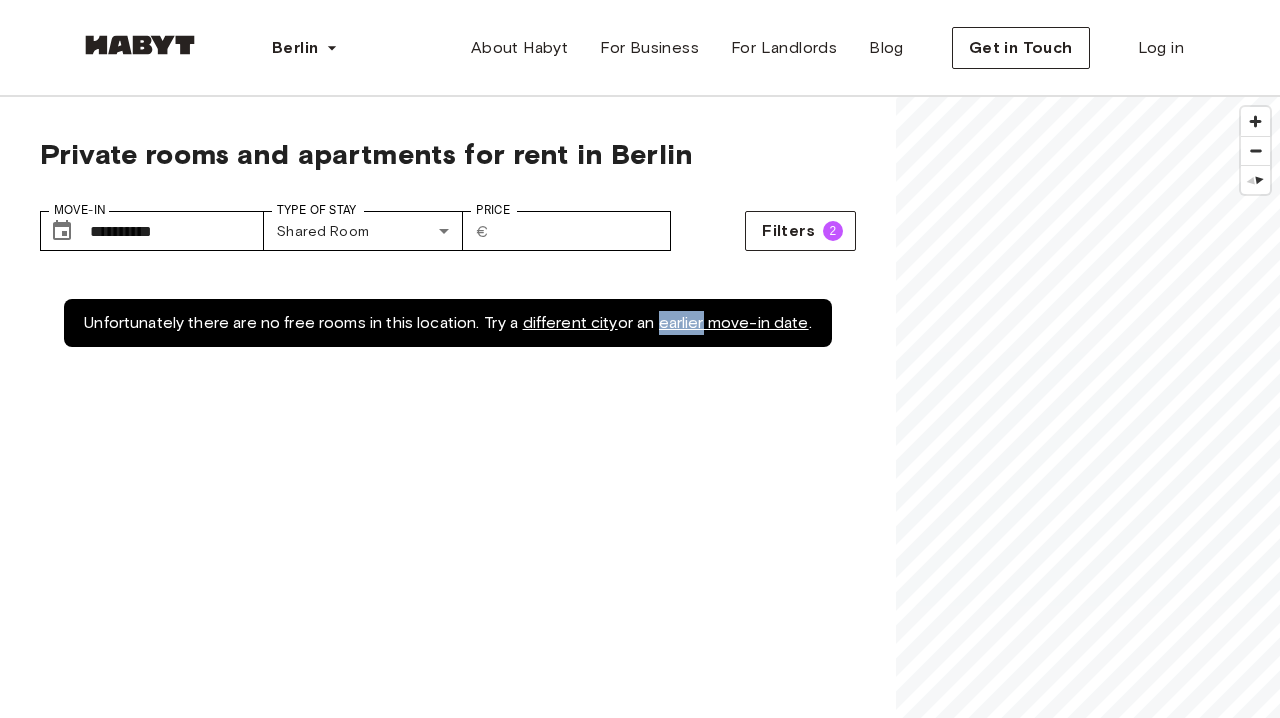 click on "earlier move-in date" at bounding box center [734, 322] 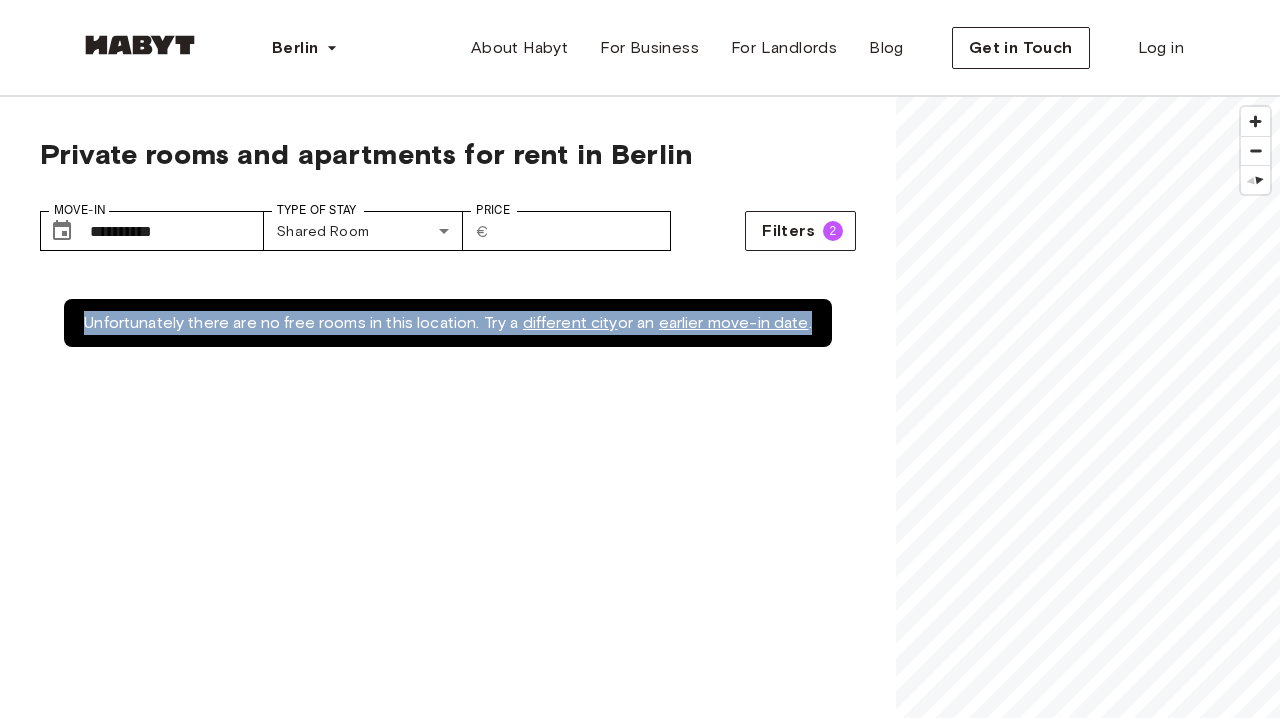 click on "earlier move-in date" at bounding box center [734, 322] 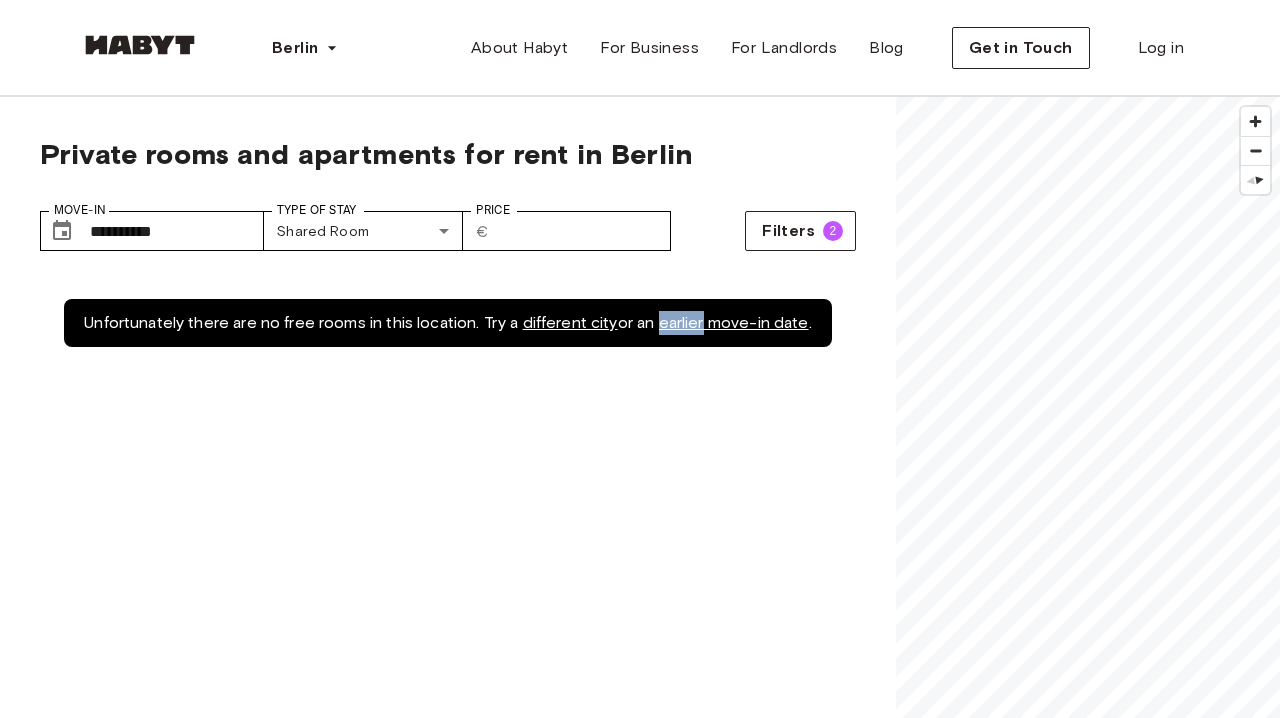 click on "earlier move-in date" at bounding box center [734, 322] 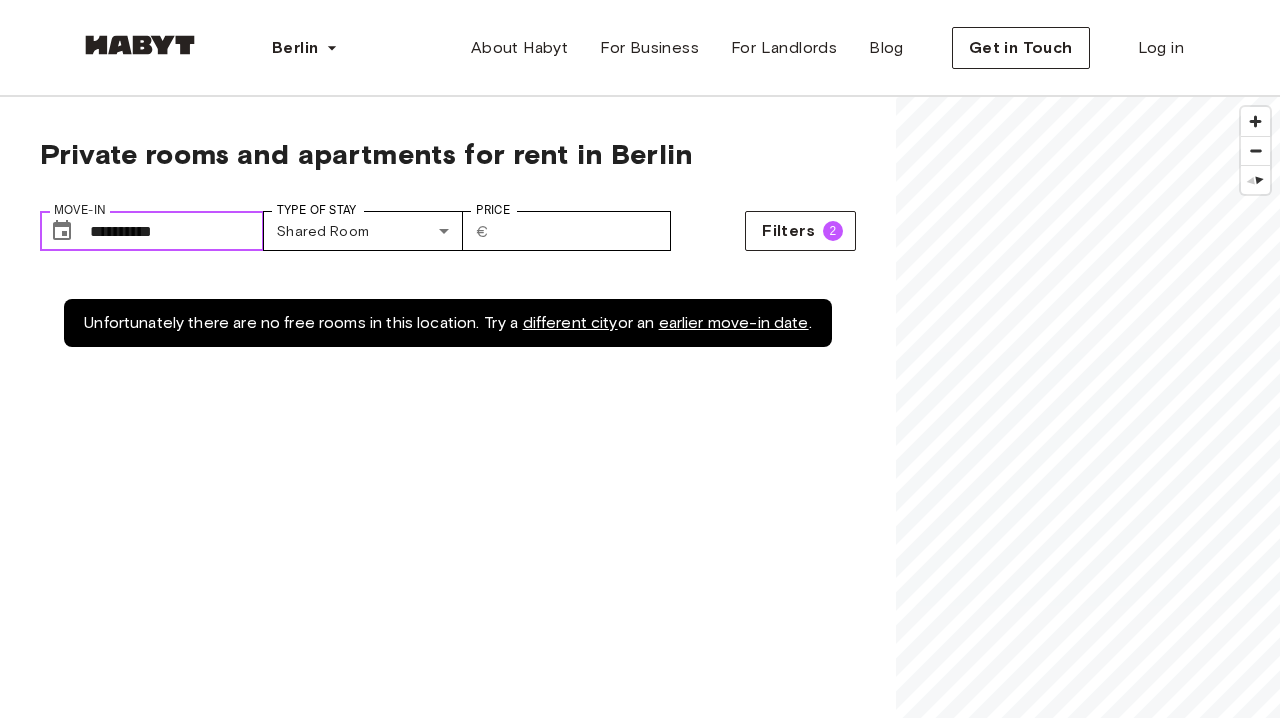 click on "**********" at bounding box center [177, 231] 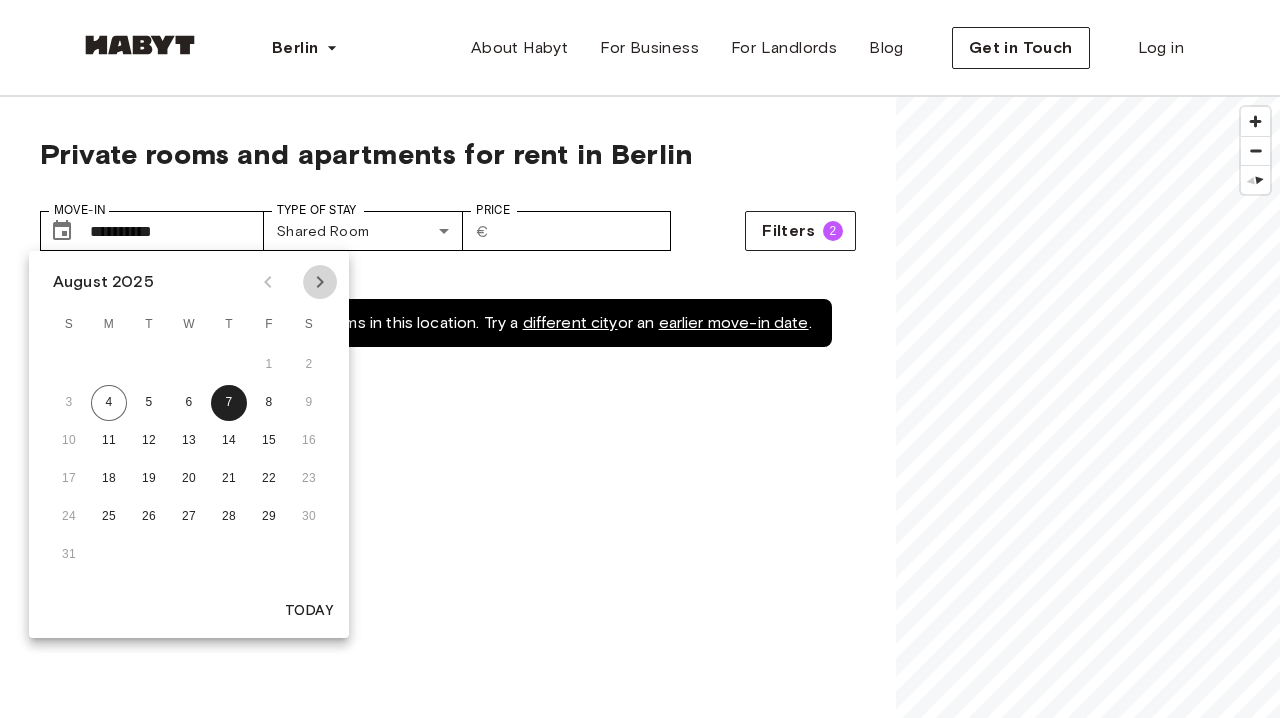 click 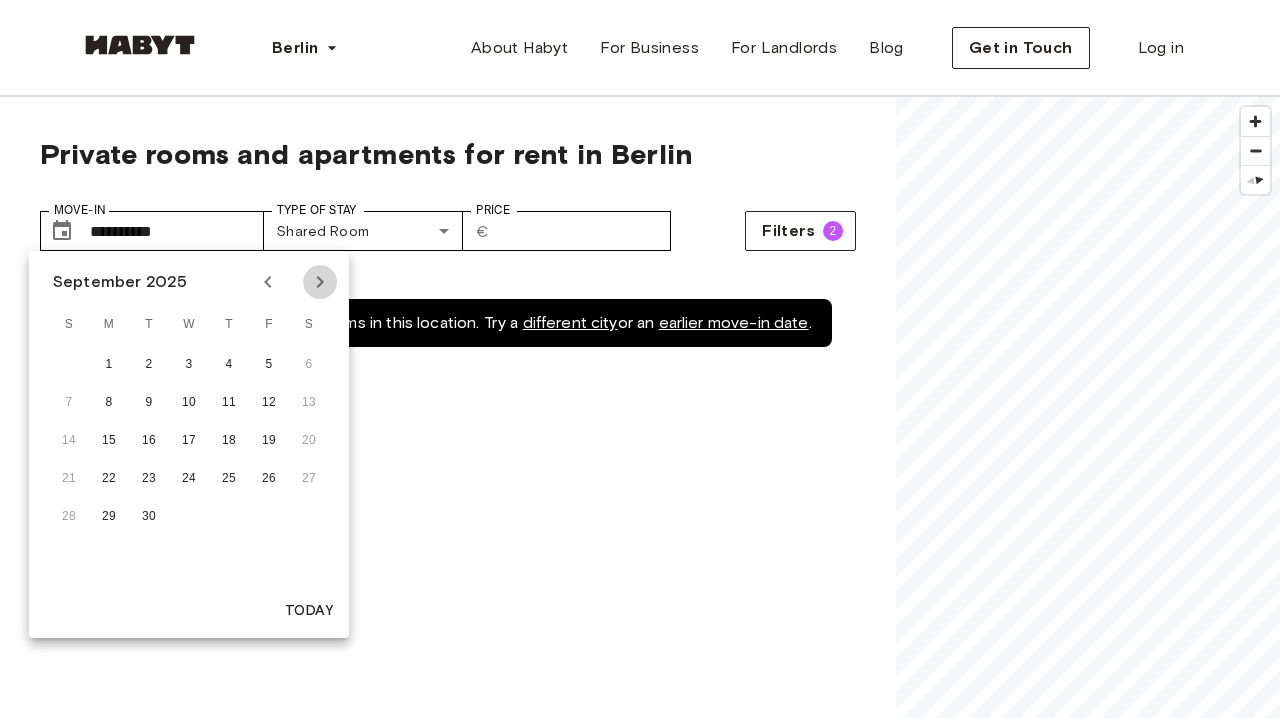click 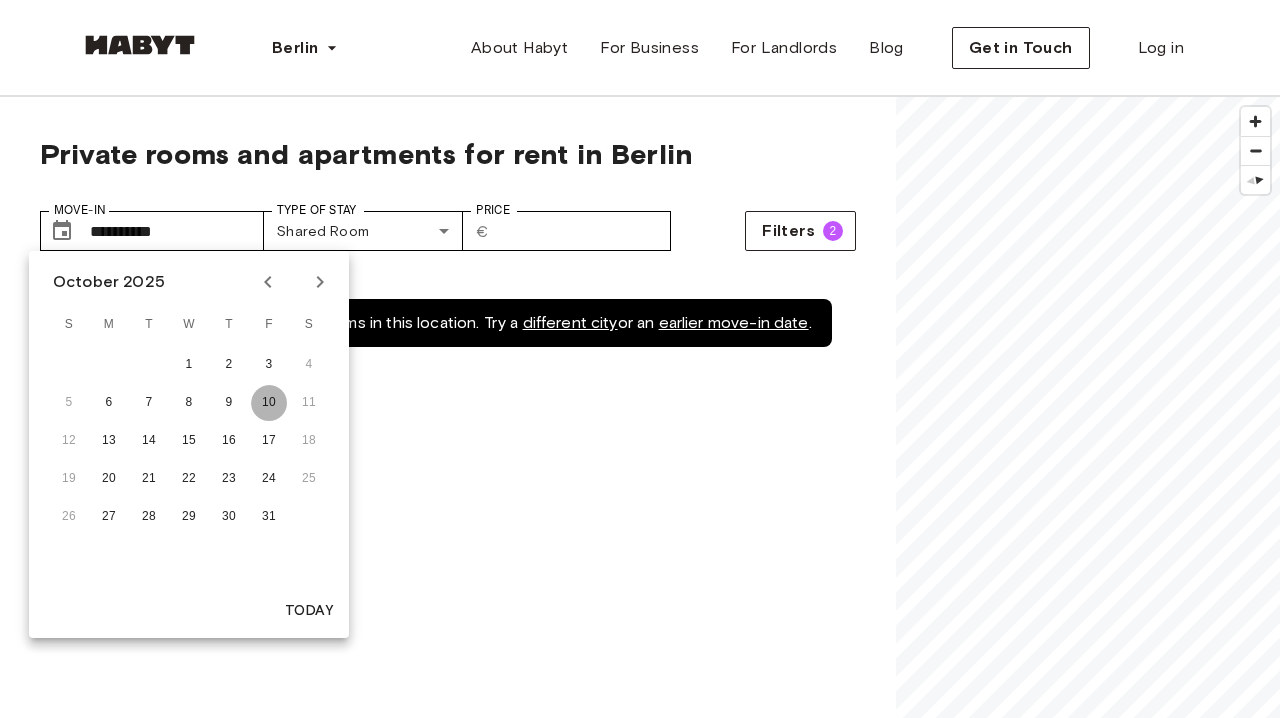 click on "10" at bounding box center (269, 403) 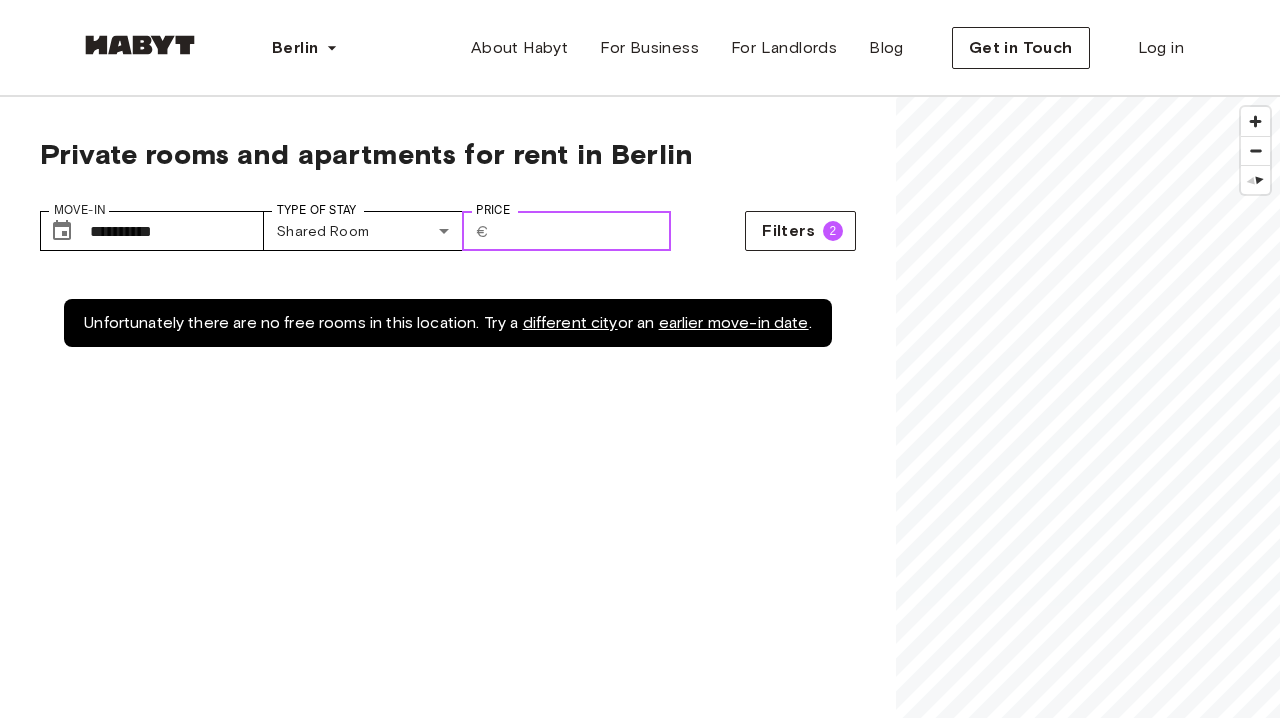 click on "Price" at bounding box center [584, 231] 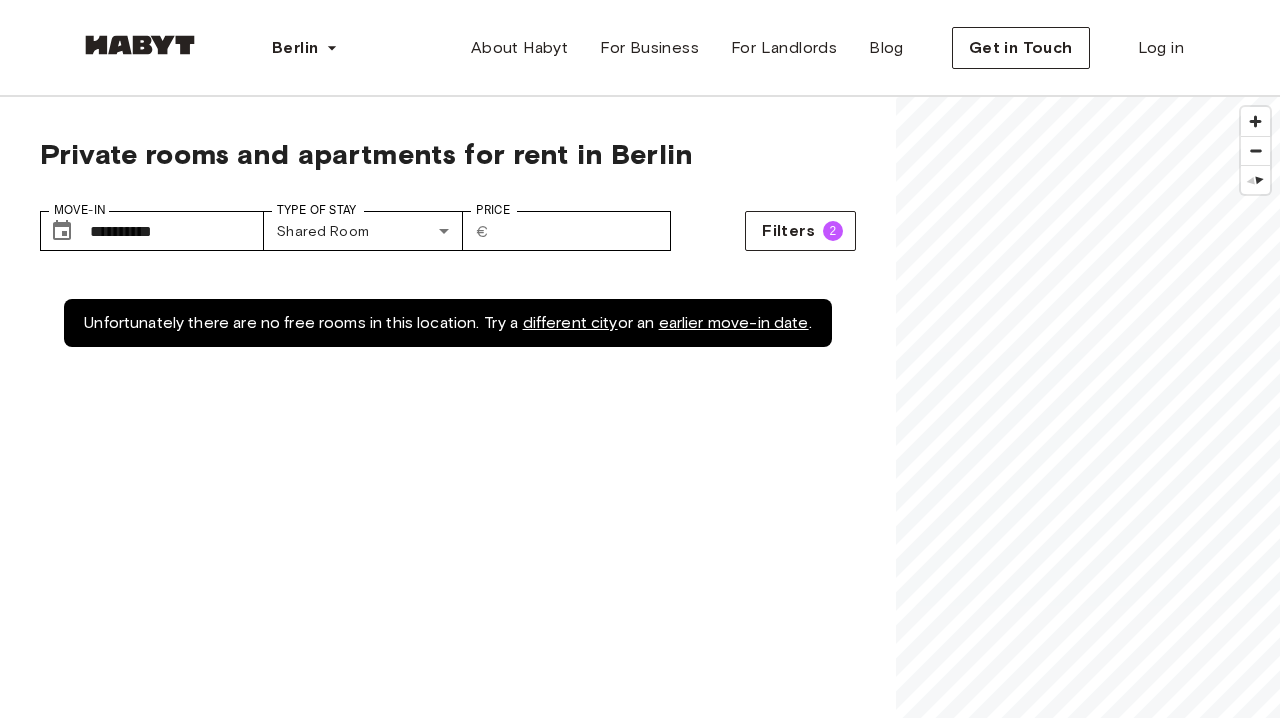 click on "earlier move-in date" at bounding box center [734, 322] 